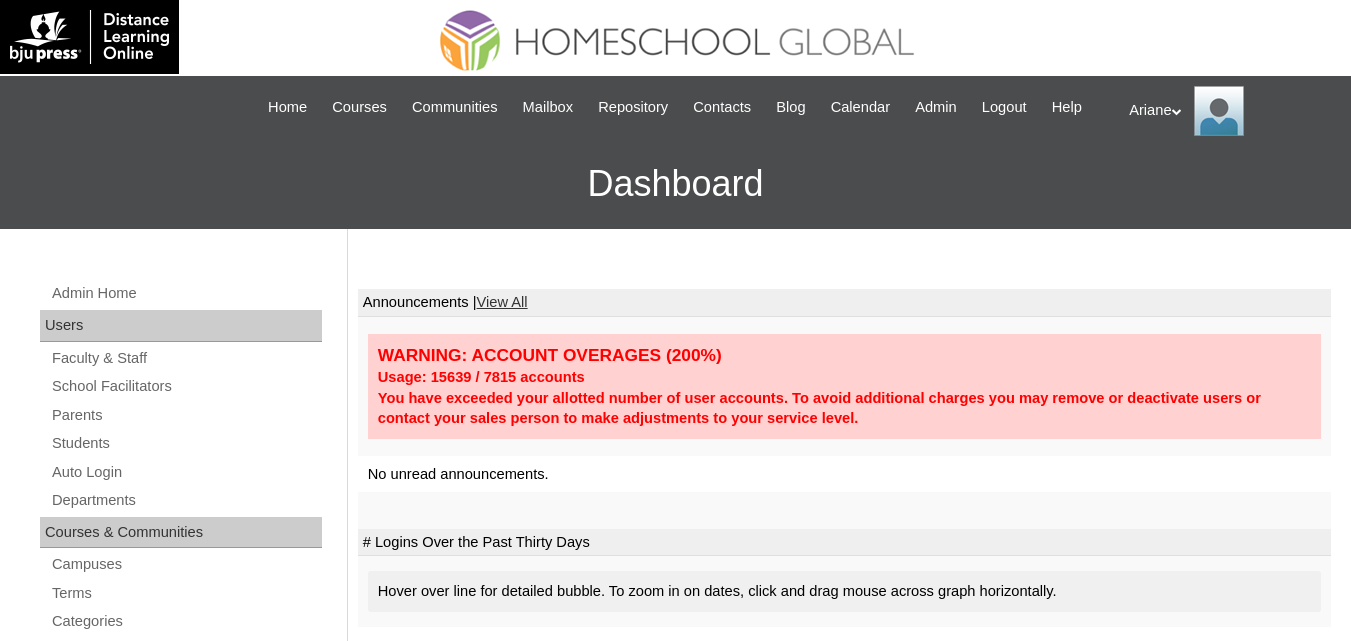 scroll, scrollTop: 0, scrollLeft: 0, axis: both 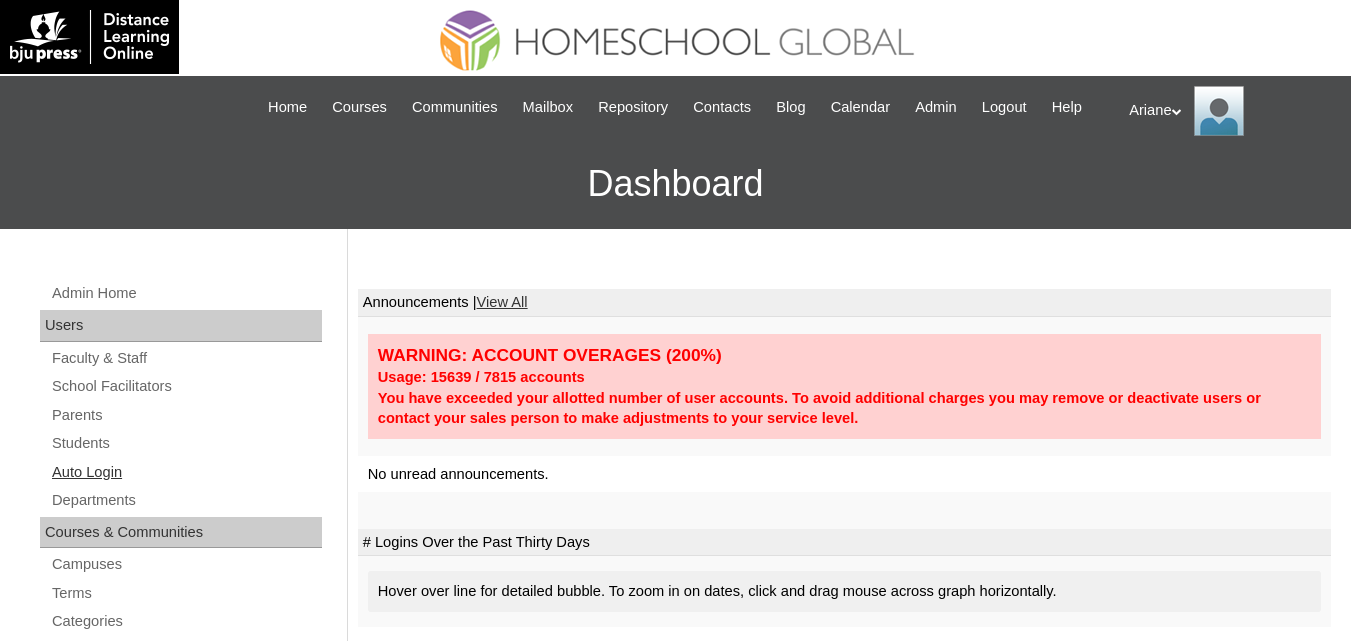 click on "Auto Login" at bounding box center [186, 472] 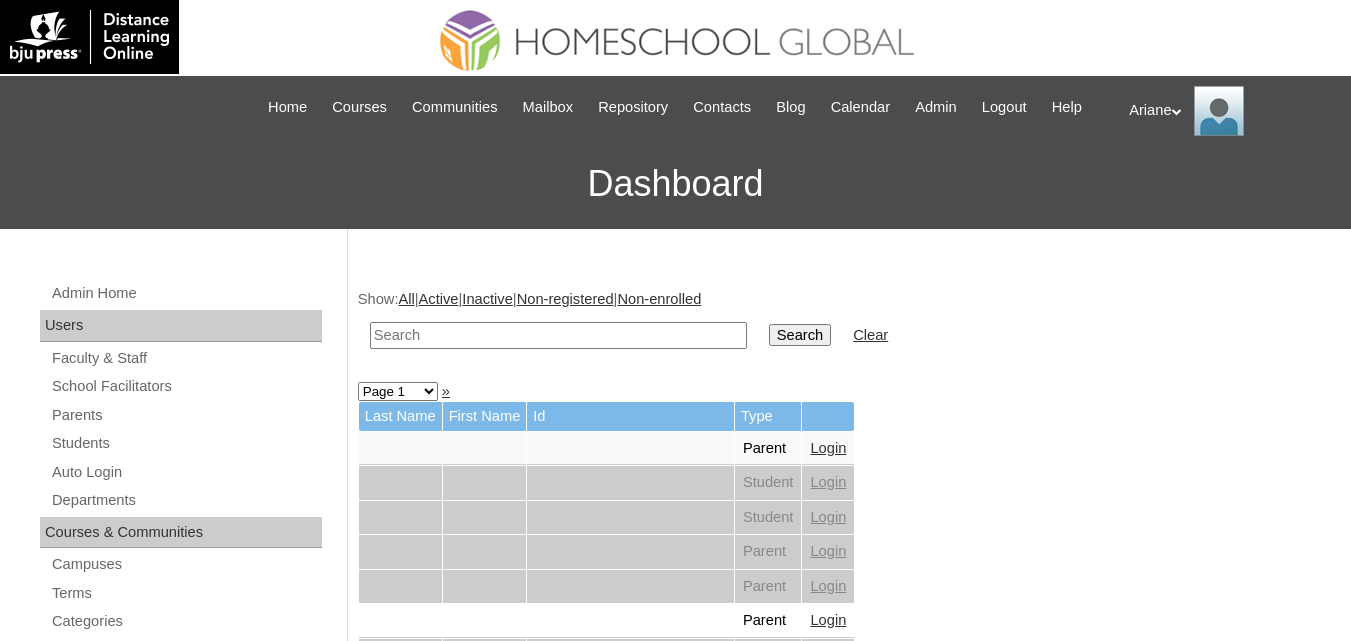 scroll, scrollTop: 0, scrollLeft: 0, axis: both 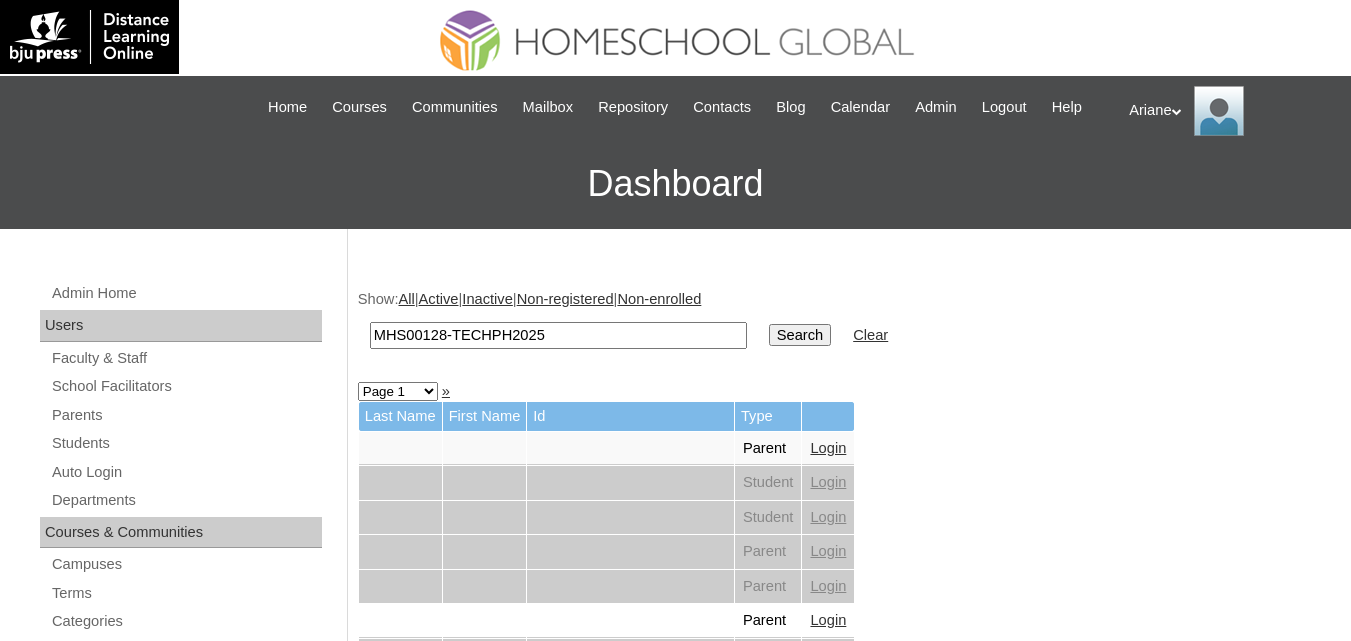 type on "MHS00128-TECHPH2025" 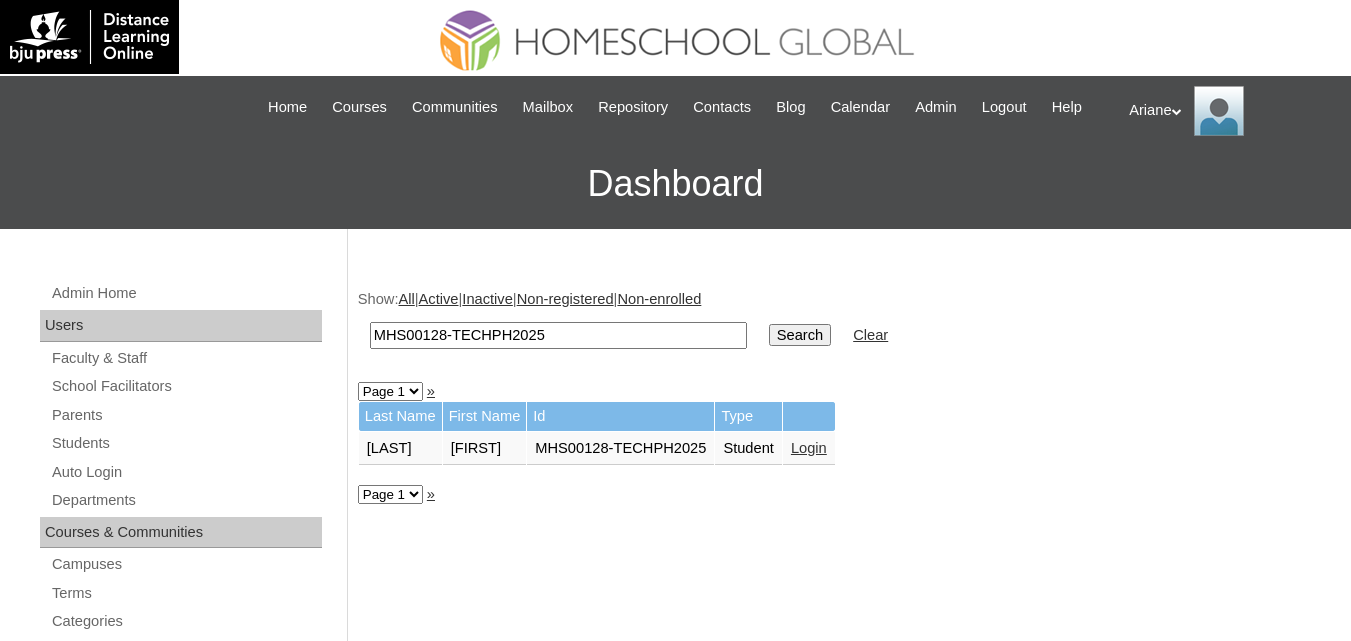 scroll, scrollTop: 0, scrollLeft: 0, axis: both 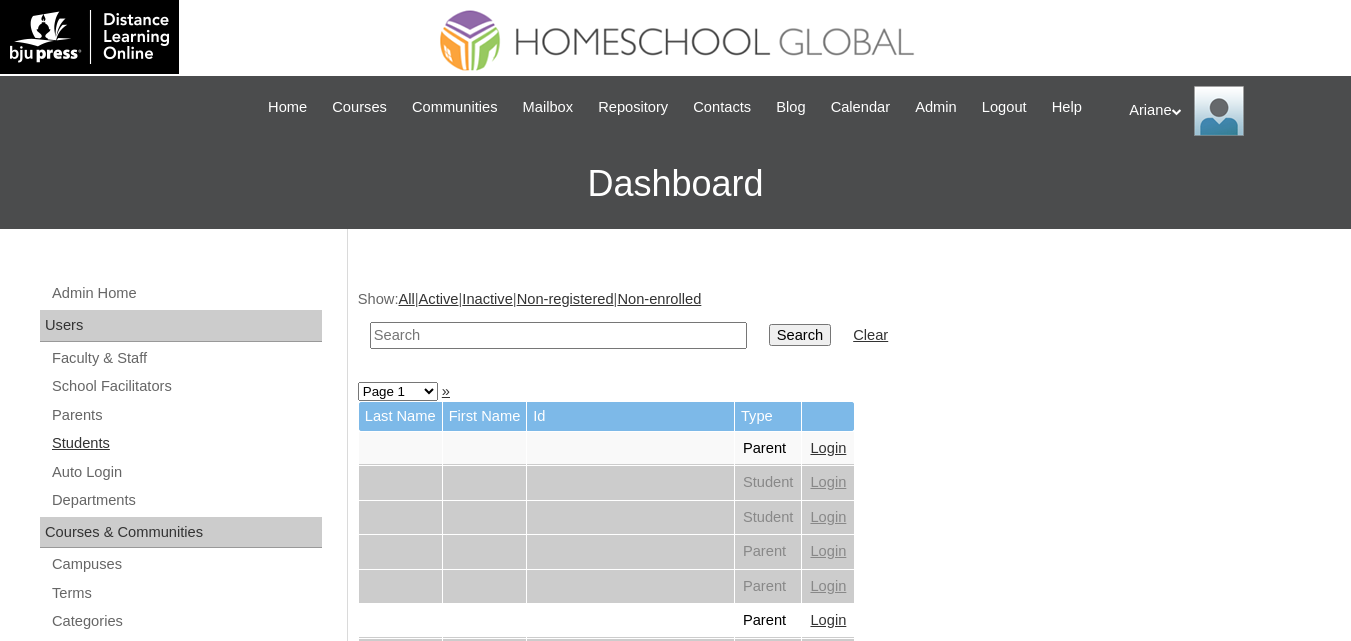 click on "Students" at bounding box center (186, 443) 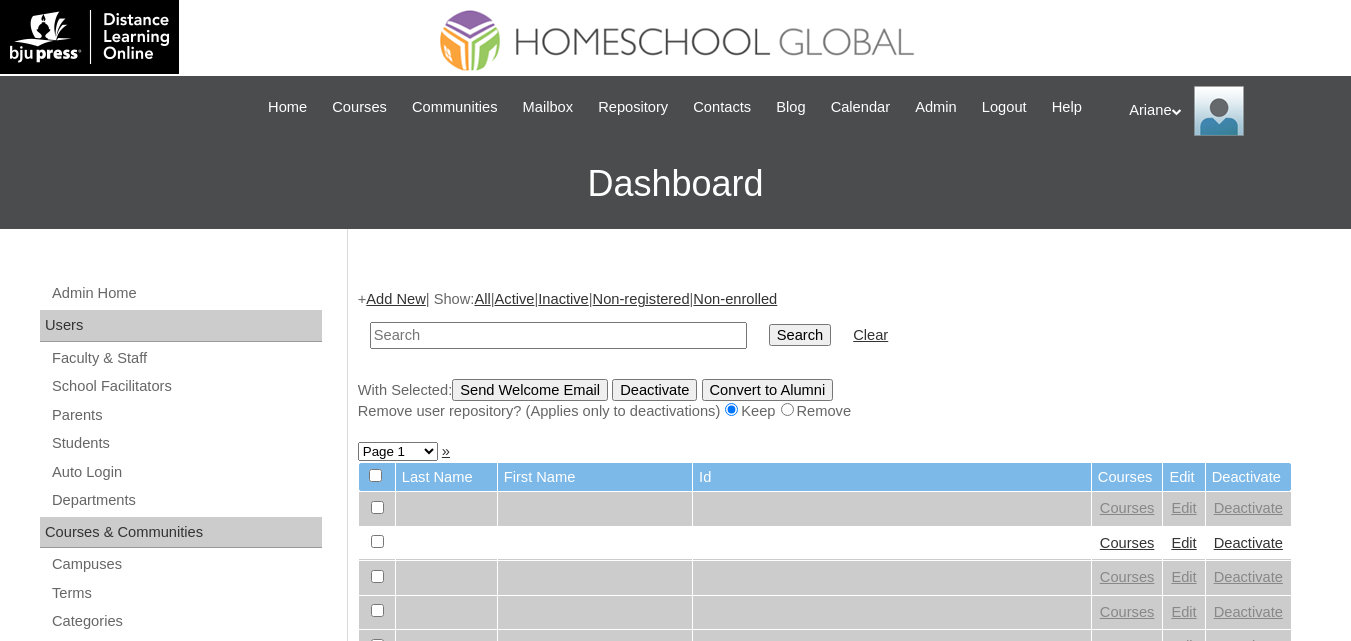 scroll, scrollTop: 0, scrollLeft: 0, axis: both 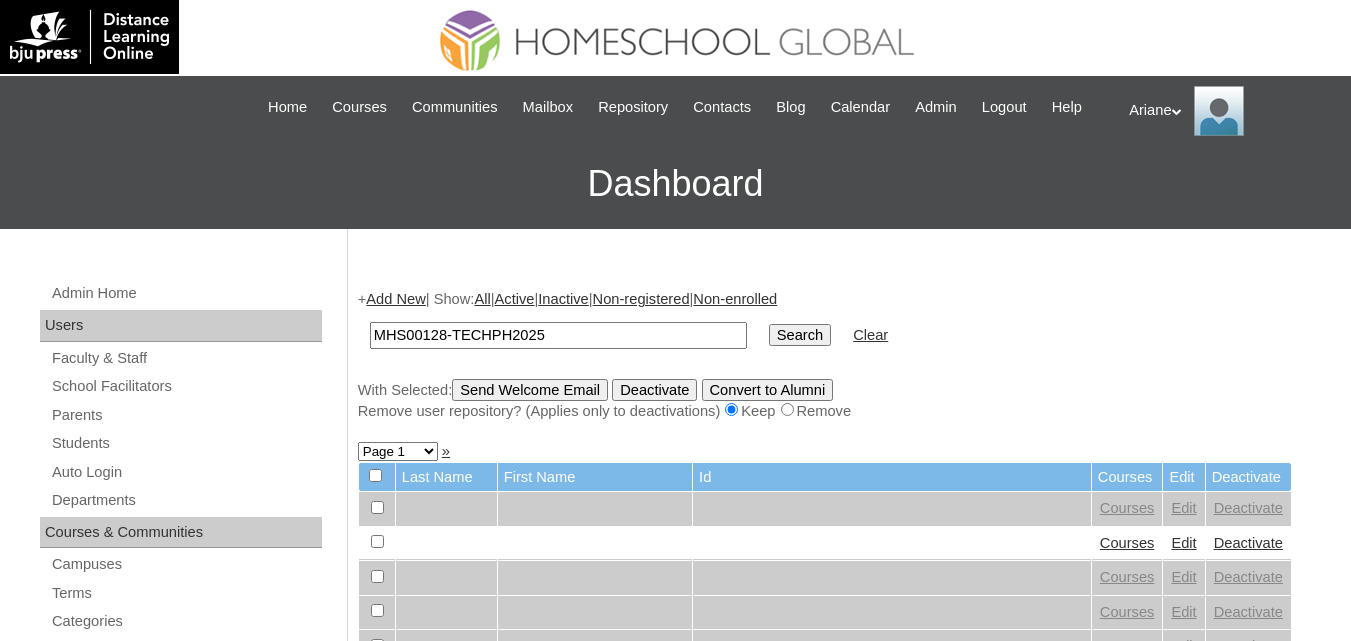 type on "MHS00128-TECHPH2025" 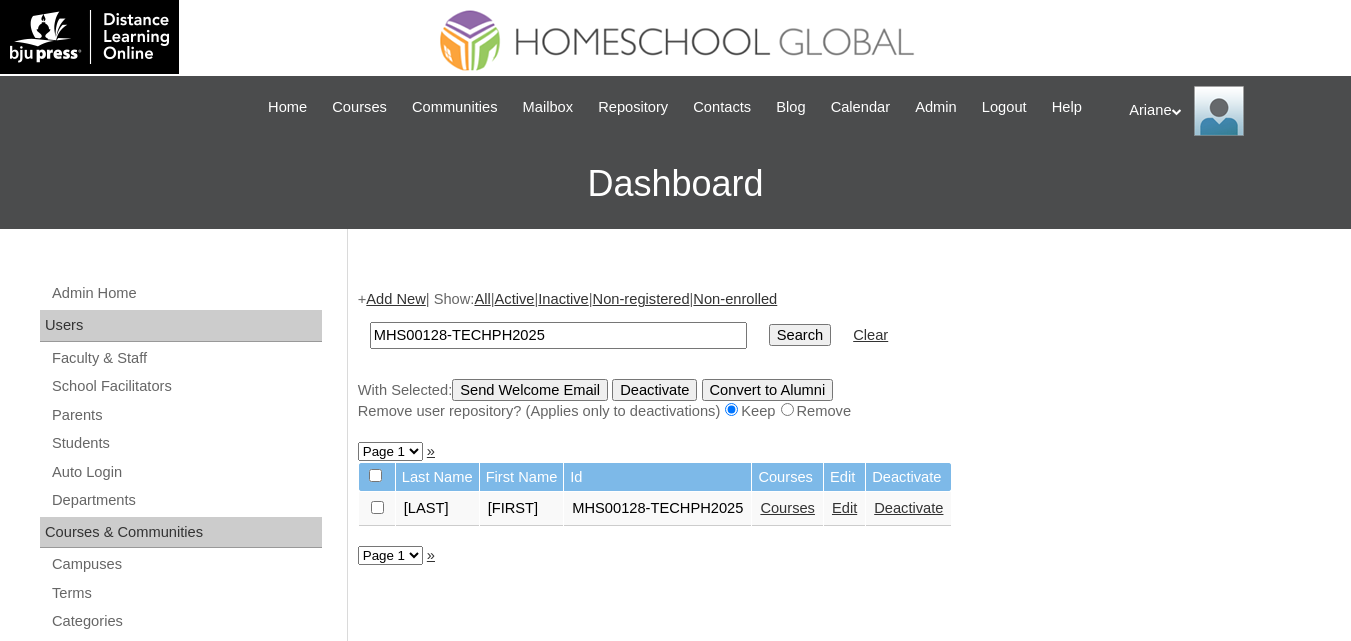 scroll, scrollTop: 0, scrollLeft: 0, axis: both 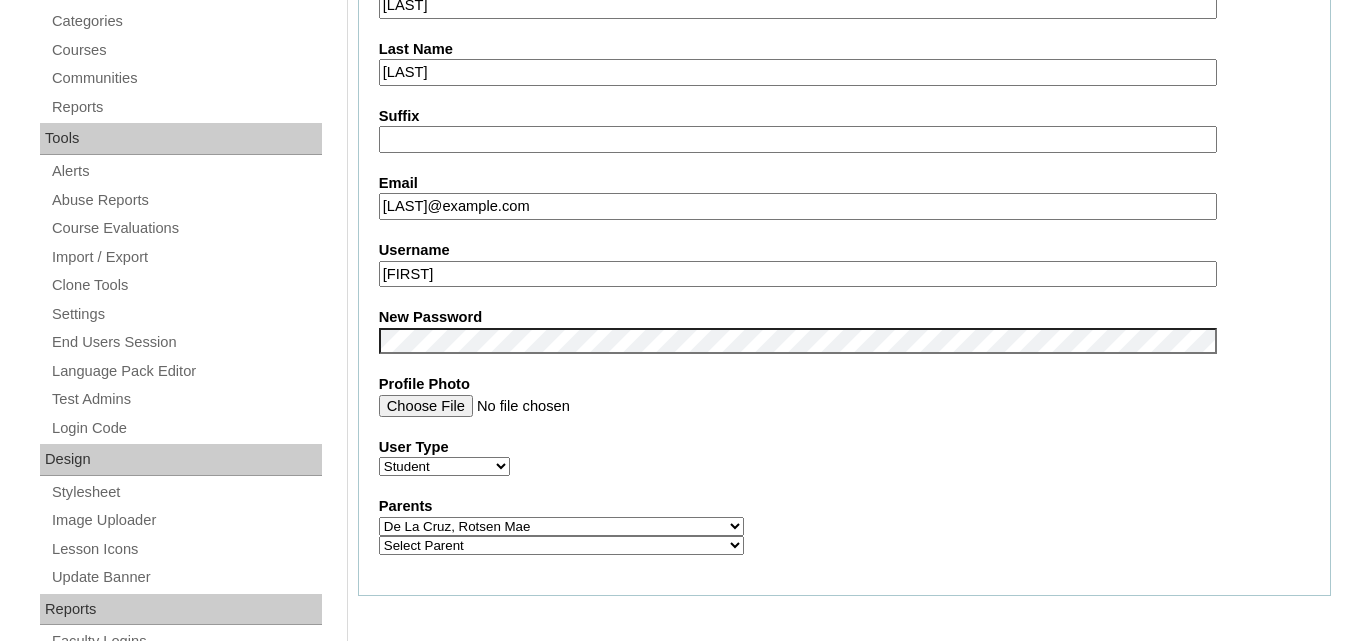 drag, startPoint x: 455, startPoint y: 298, endPoint x: 371, endPoint y: 290, distance: 84.38009 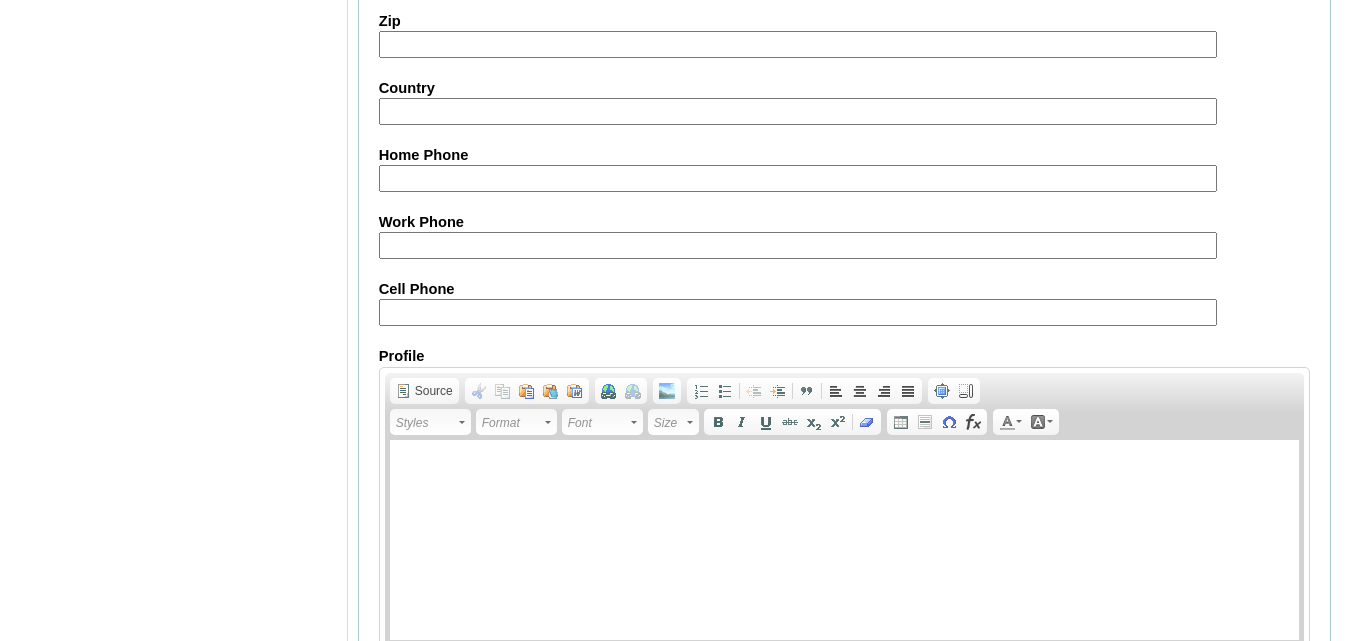 scroll, scrollTop: 2430, scrollLeft: 0, axis: vertical 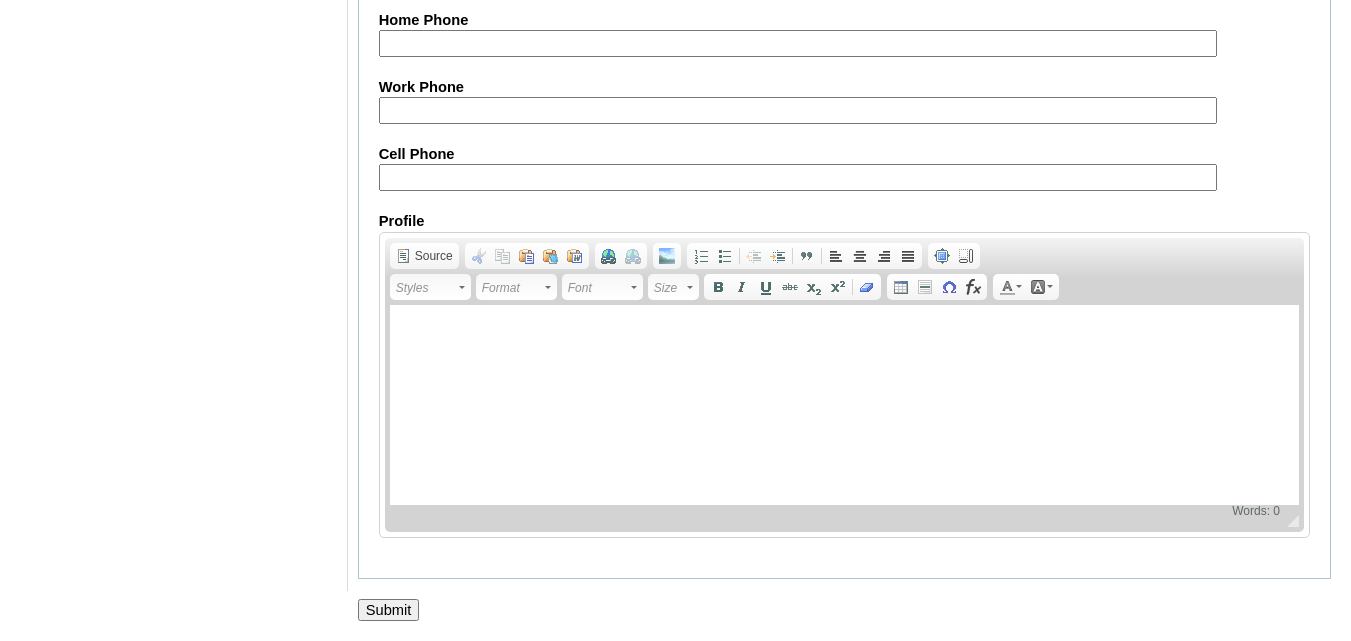 click on "Submit" at bounding box center (389, 610) 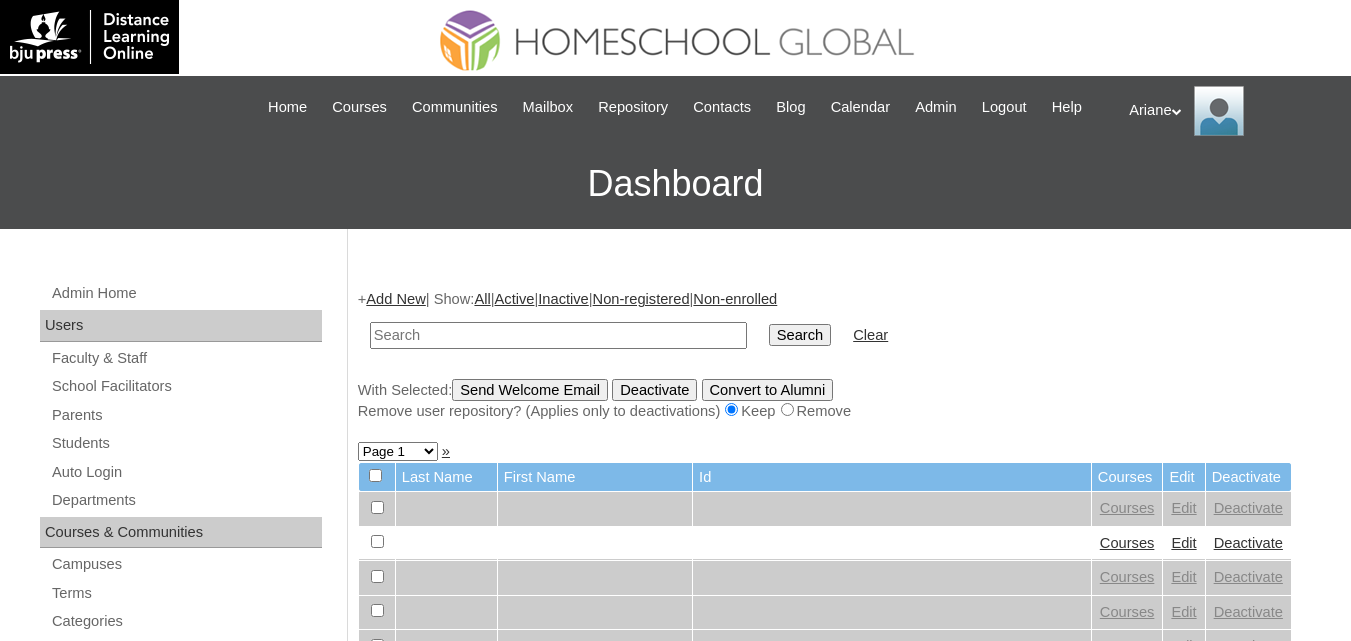 scroll, scrollTop: 0, scrollLeft: 0, axis: both 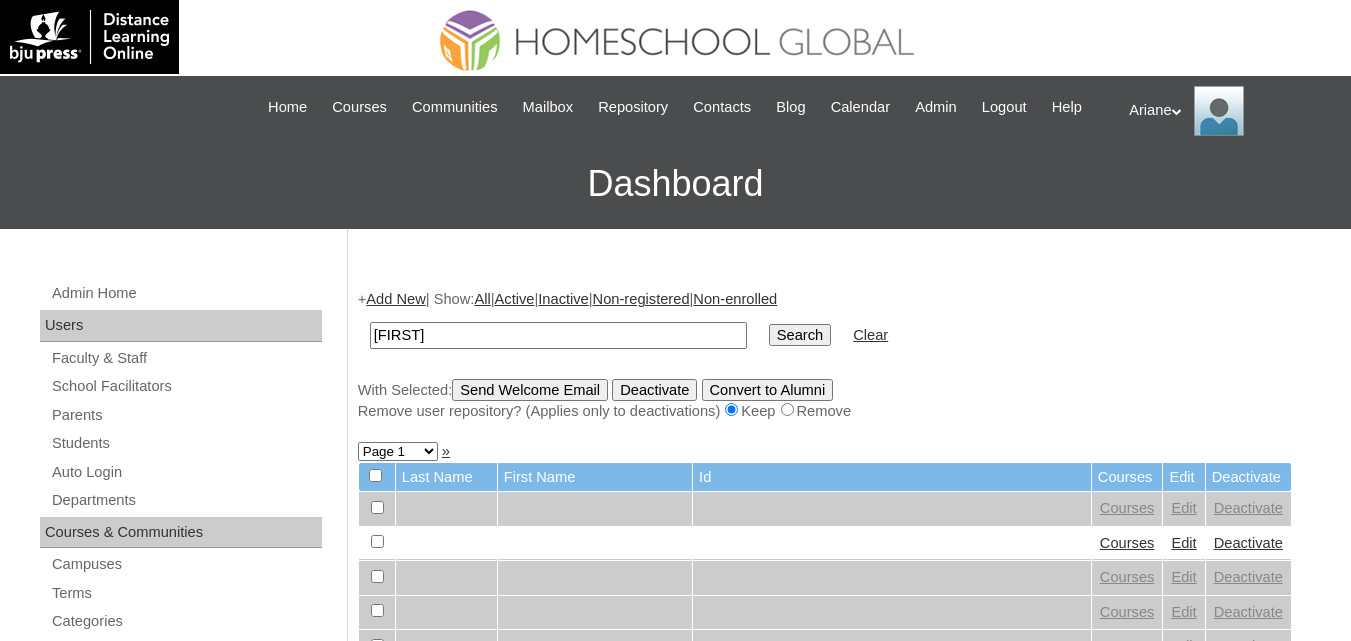 type on "[LAST]" 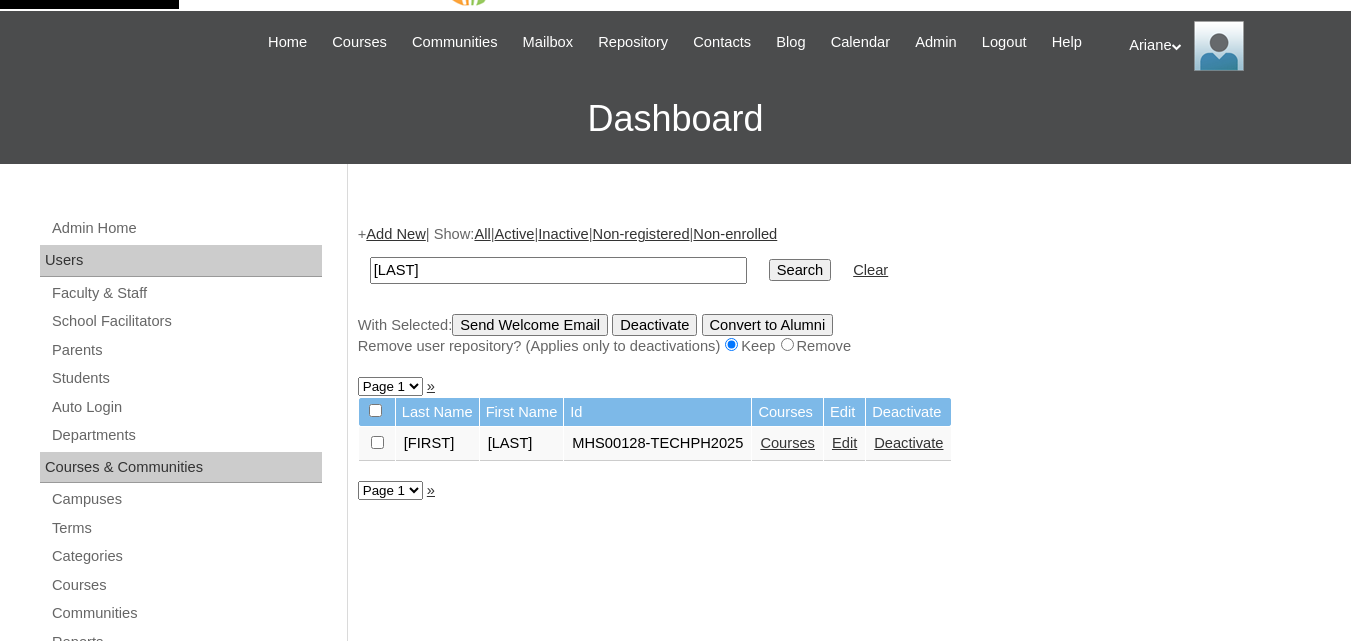 scroll, scrollTop: 100, scrollLeft: 0, axis: vertical 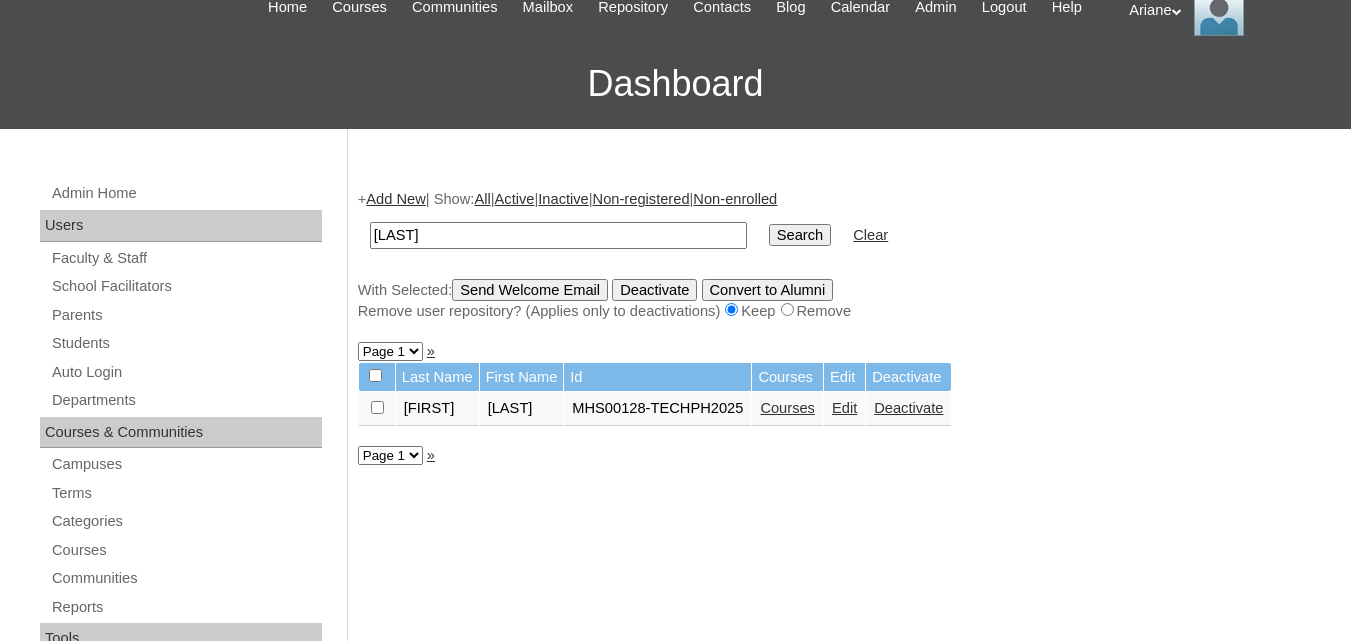 click on "Edit" at bounding box center [844, 408] 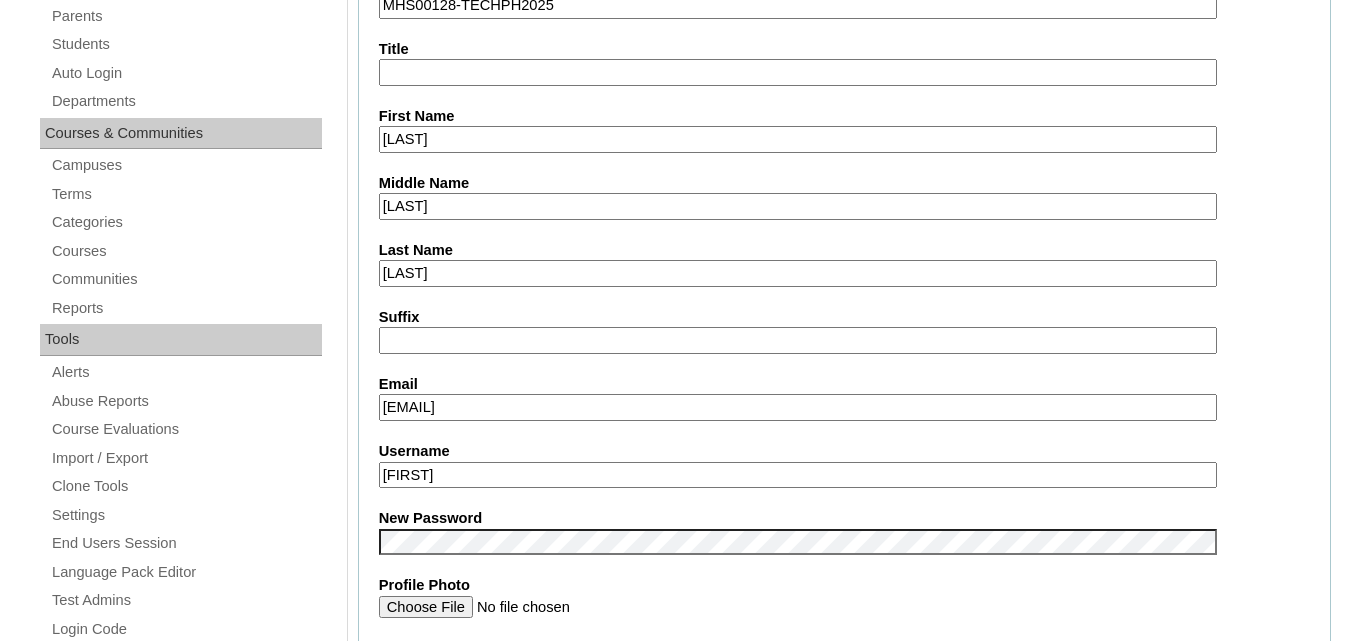 scroll, scrollTop: 400, scrollLeft: 0, axis: vertical 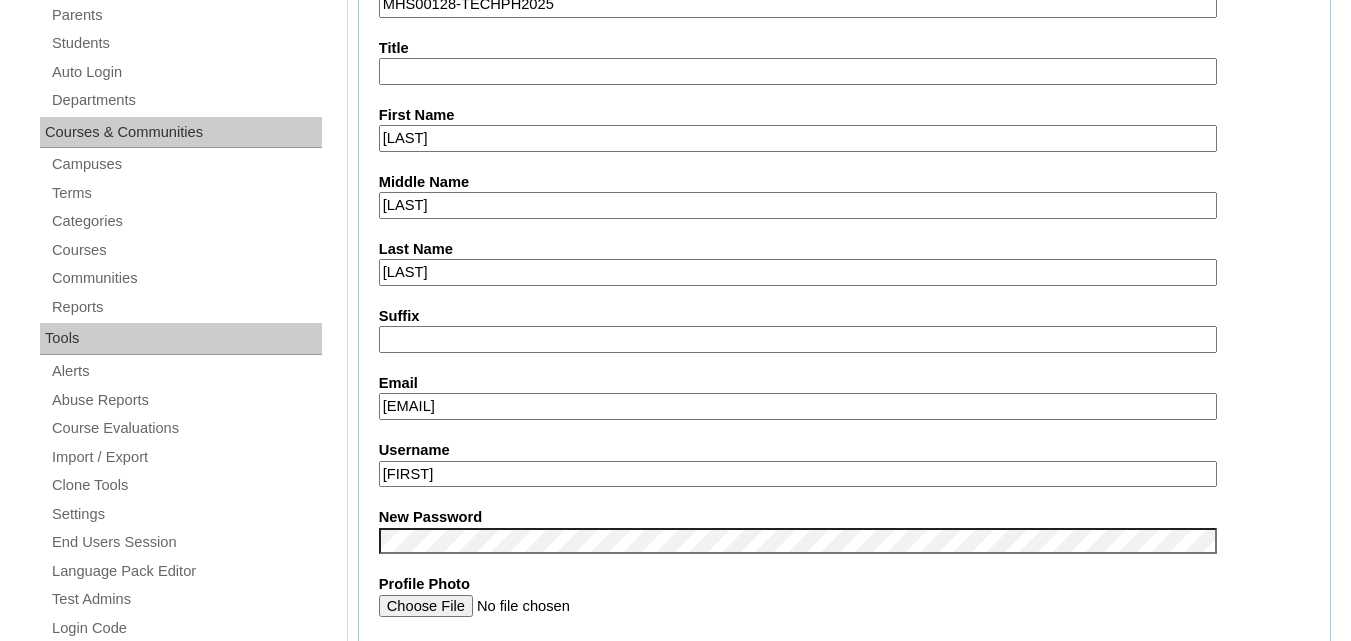 drag, startPoint x: 435, startPoint y: 501, endPoint x: 345, endPoint y: 511, distance: 90.55385 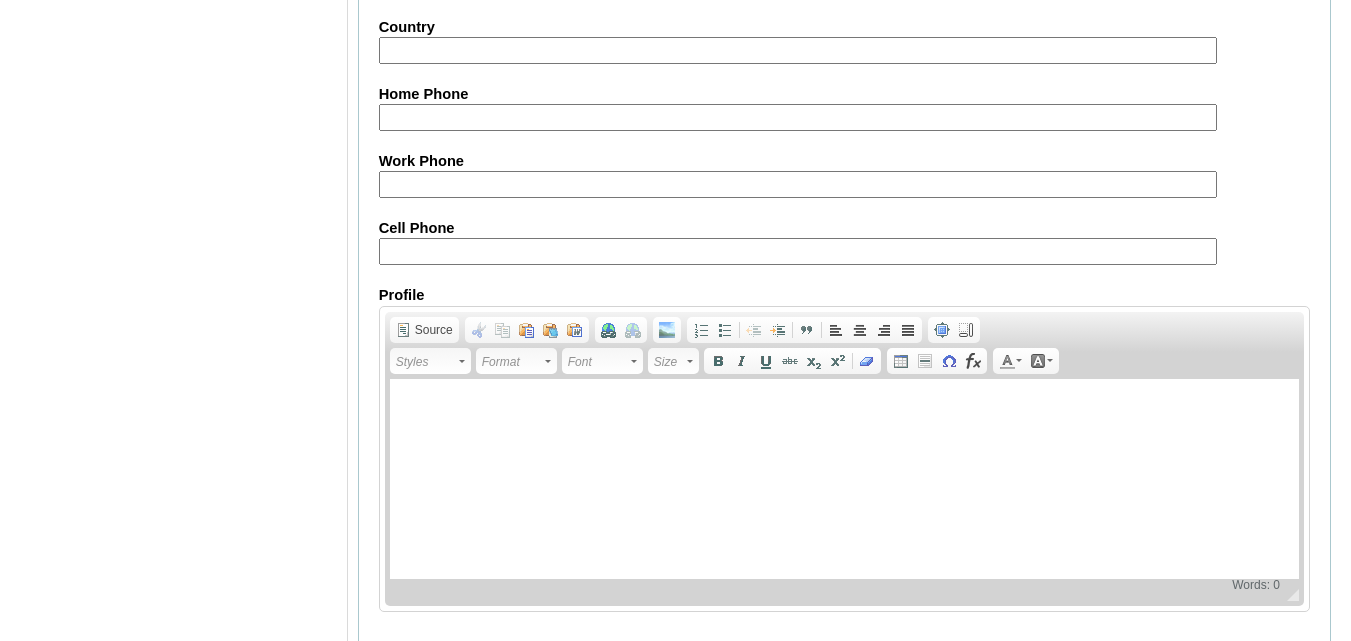 scroll, scrollTop: 2430, scrollLeft: 0, axis: vertical 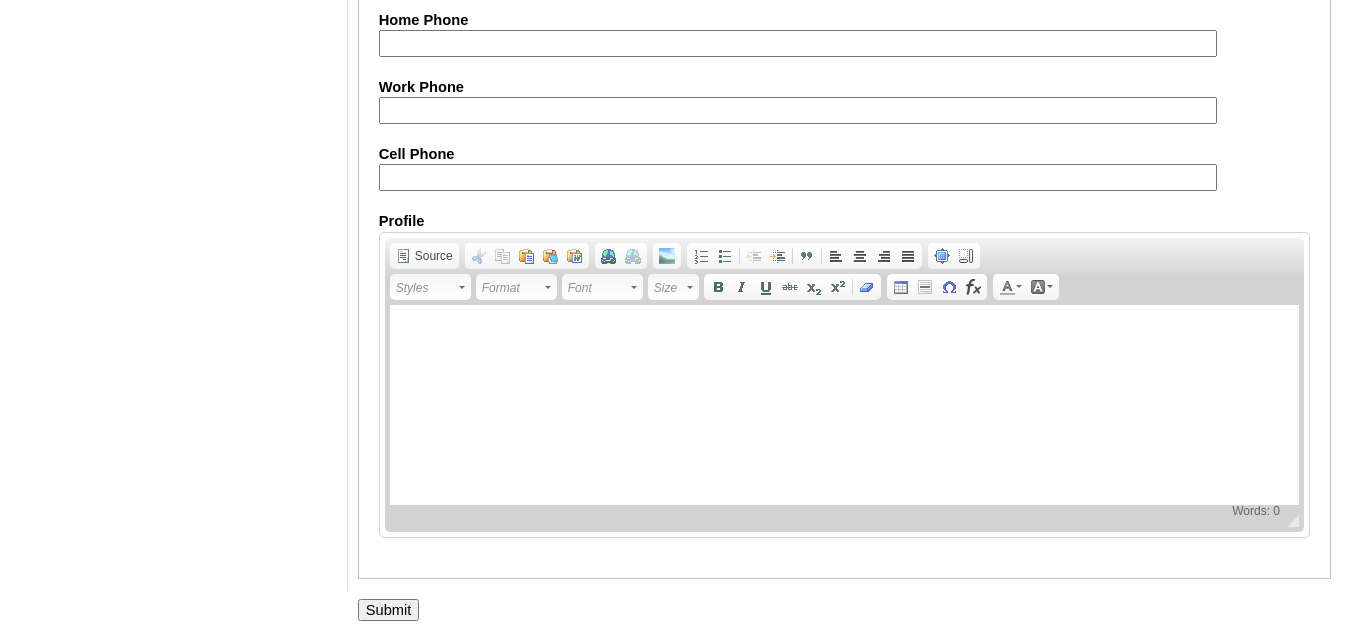 click on "Submit" at bounding box center (389, 610) 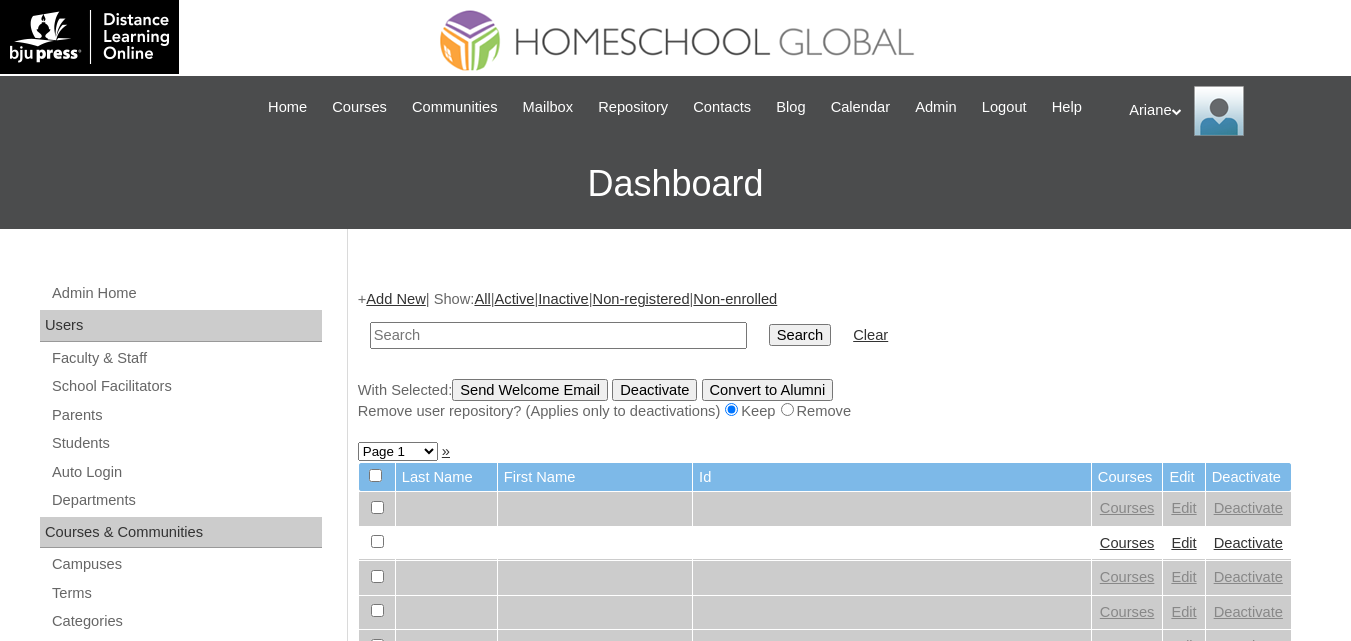 scroll, scrollTop: 0, scrollLeft: 0, axis: both 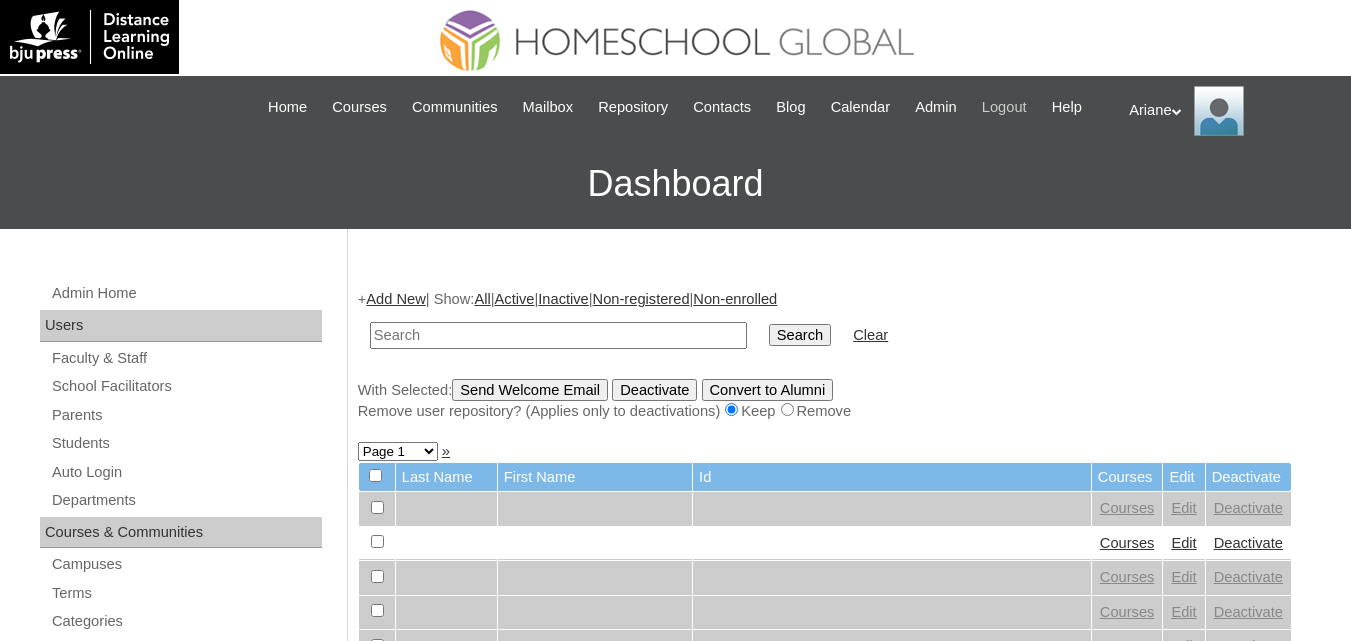 click on "Logout" at bounding box center [1004, 107] 